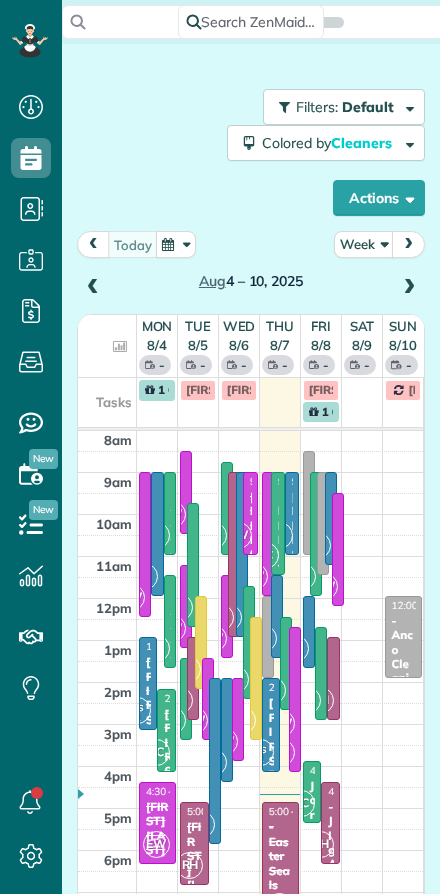scroll, scrollTop: 0, scrollLeft: 0, axis: both 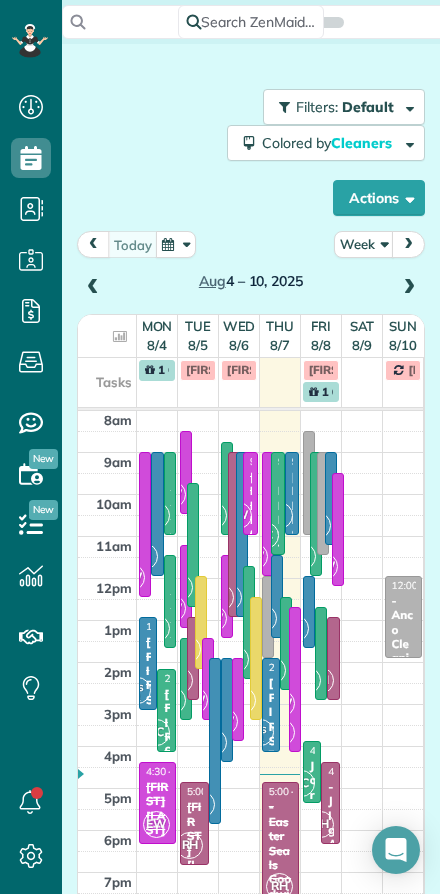 click on "Week" at bounding box center (364, 244) 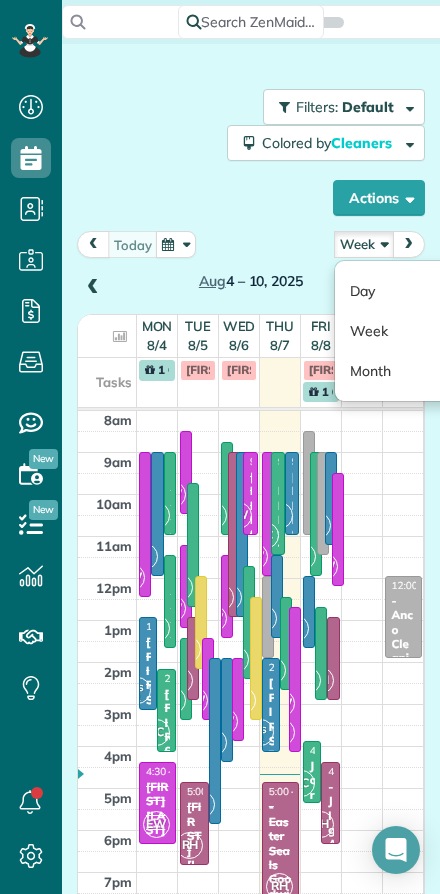 click on "Day" at bounding box center (414, 291) 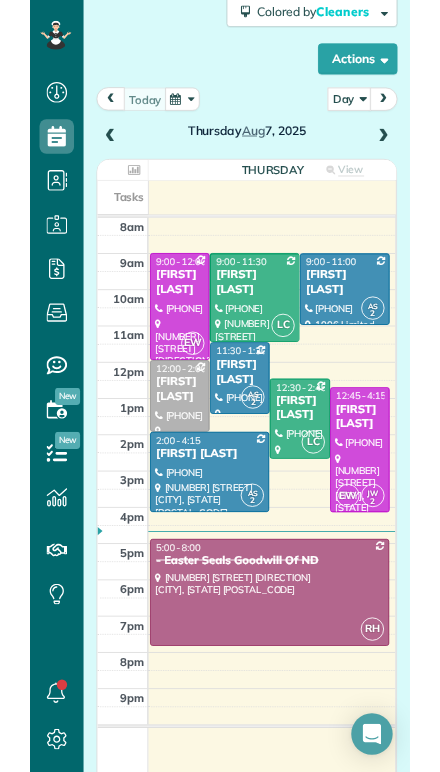 scroll, scrollTop: 128, scrollLeft: 0, axis: vertical 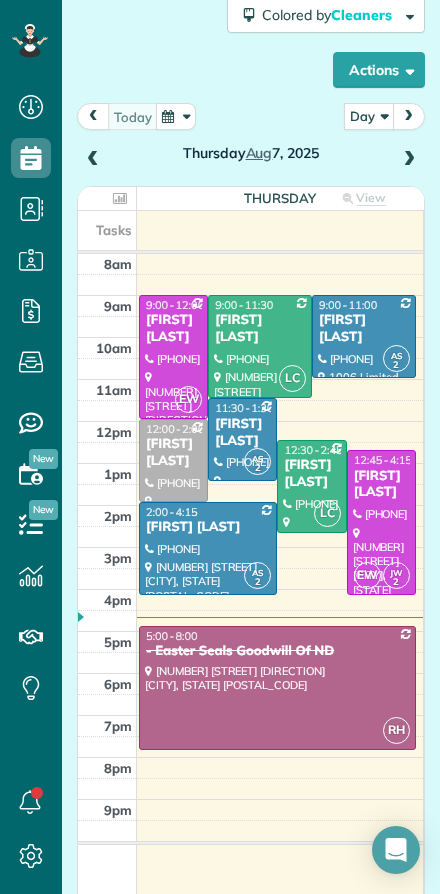 click at bounding box center [277, 688] 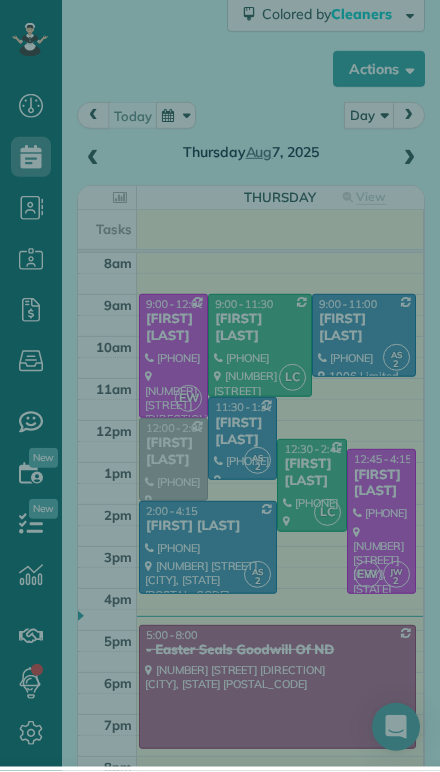 scroll, scrollTop: 44, scrollLeft: 0, axis: vertical 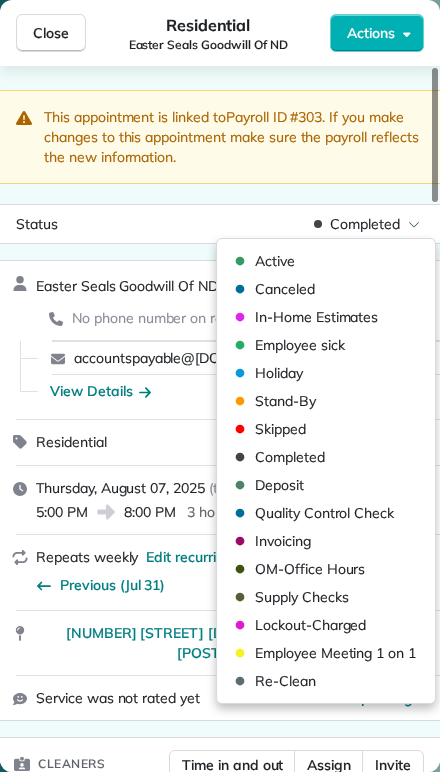 click on "Active" at bounding box center (275, 261) 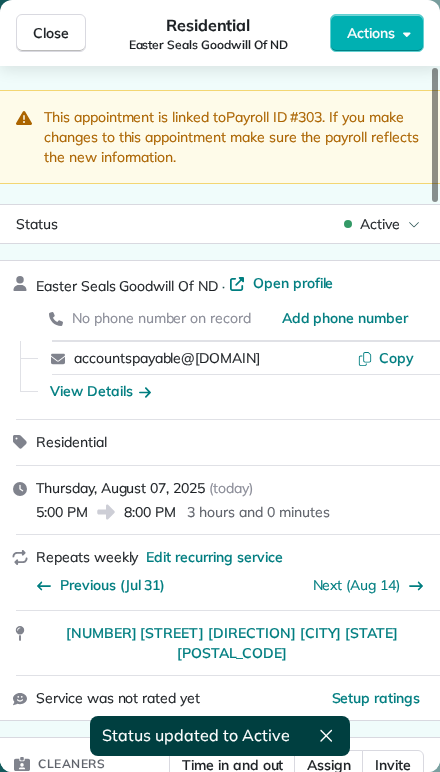 click on "Close" at bounding box center [51, 33] 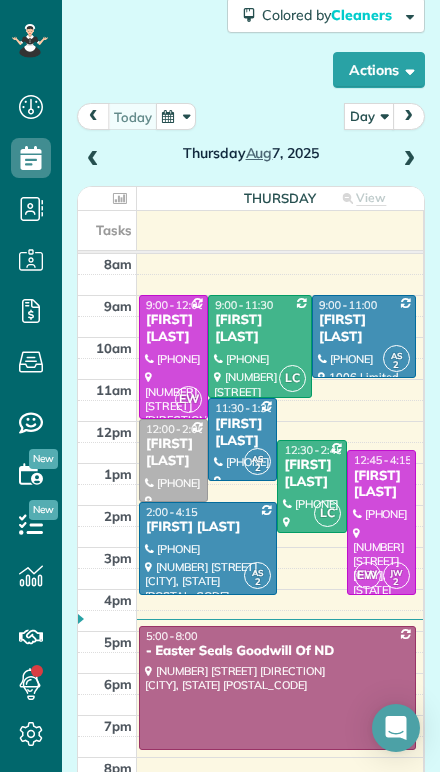 click at bounding box center [409, 160] 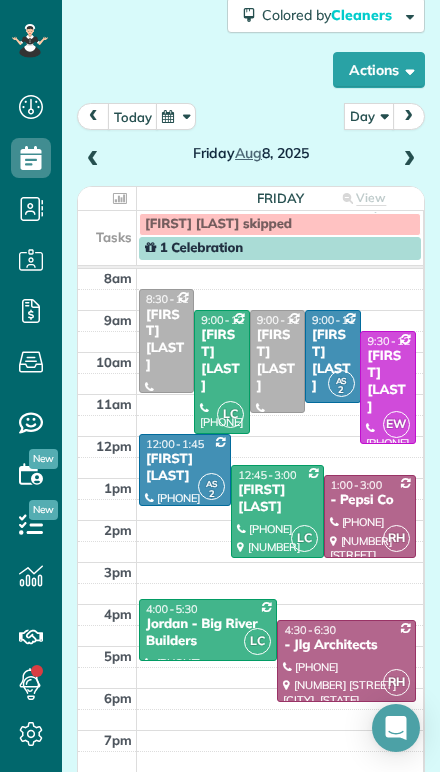 click at bounding box center (409, 160) 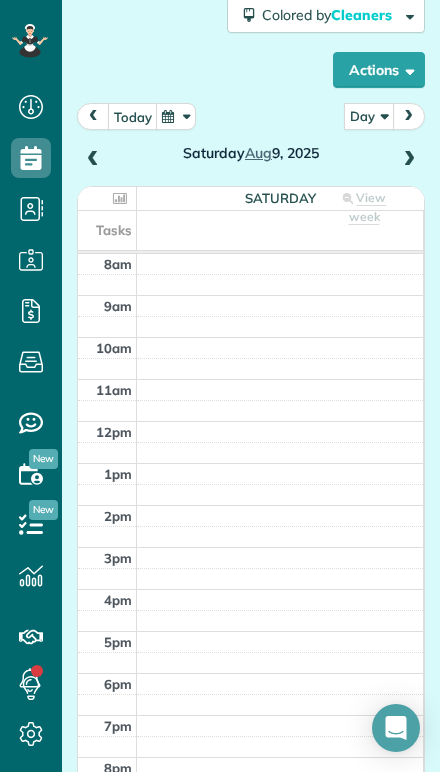 click at bounding box center (409, 160) 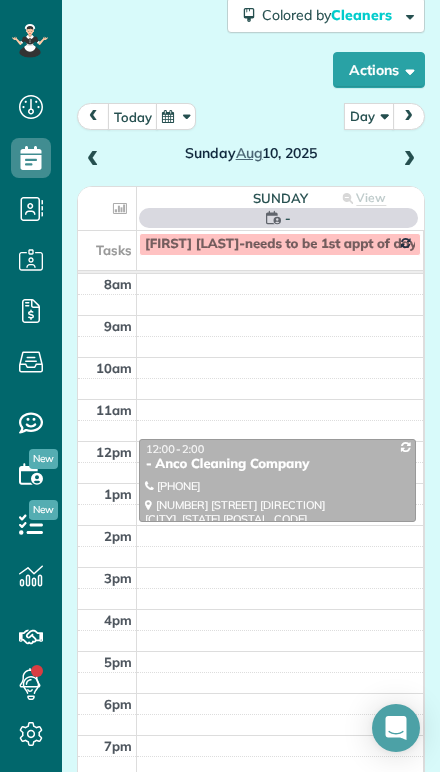 click at bounding box center (409, 160) 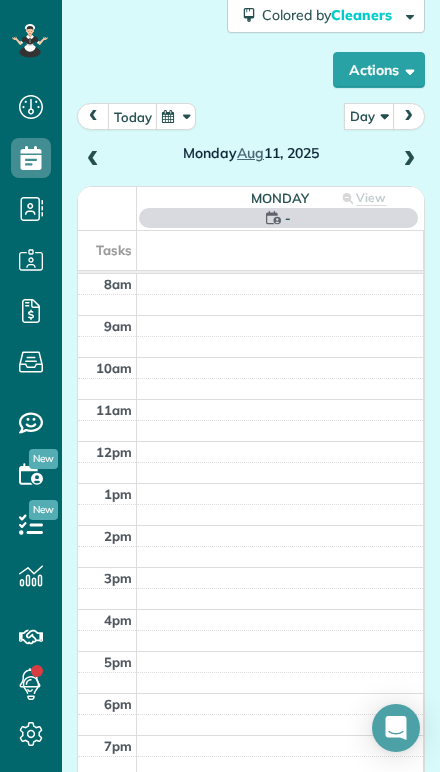 click at bounding box center [409, 160] 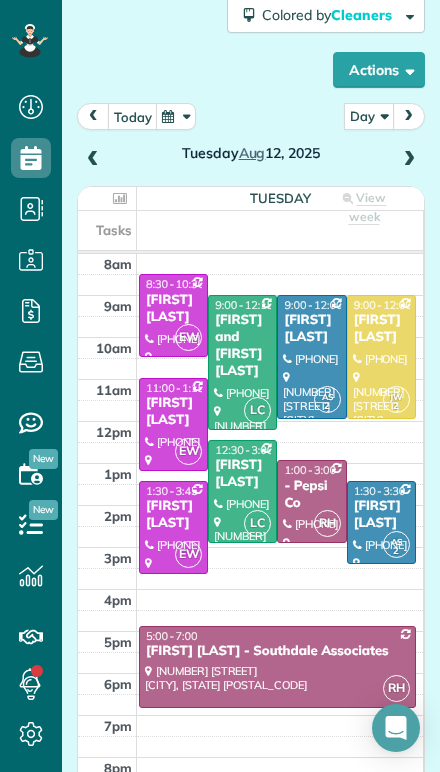 click on "[DAY] [MONTH] [DATE], [YEAR]" at bounding box center (251, 138) 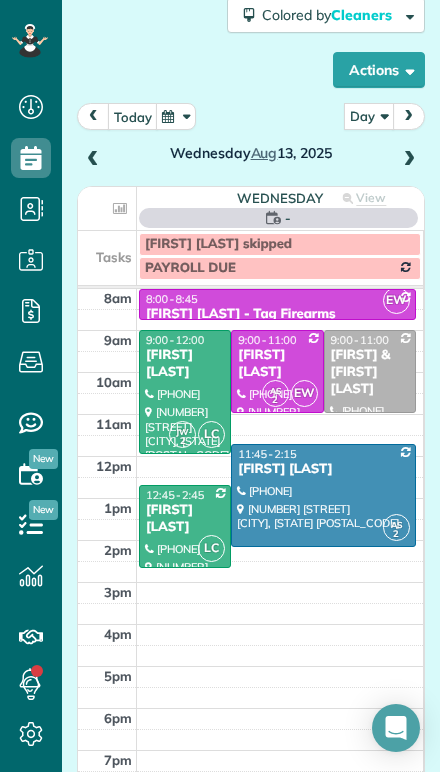 click at bounding box center [409, 160] 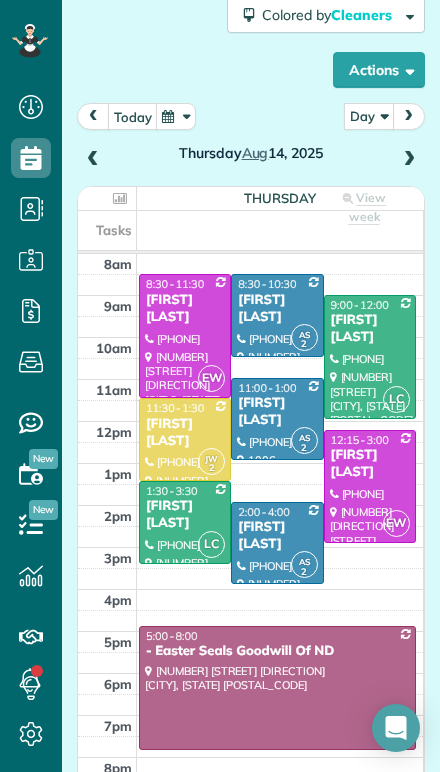click at bounding box center [409, 160] 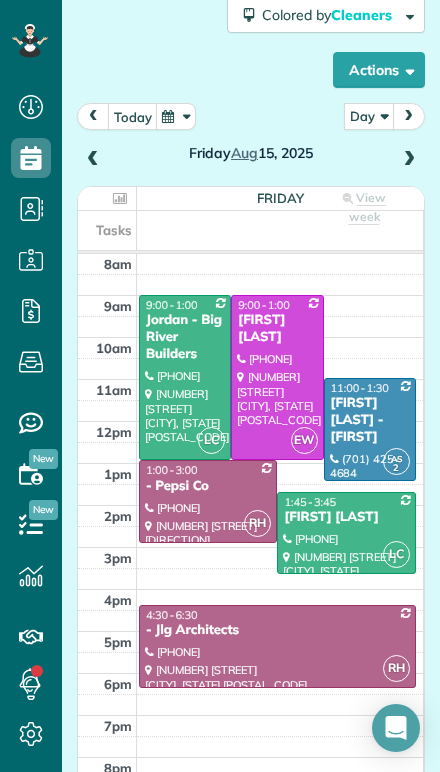 click at bounding box center [409, 160] 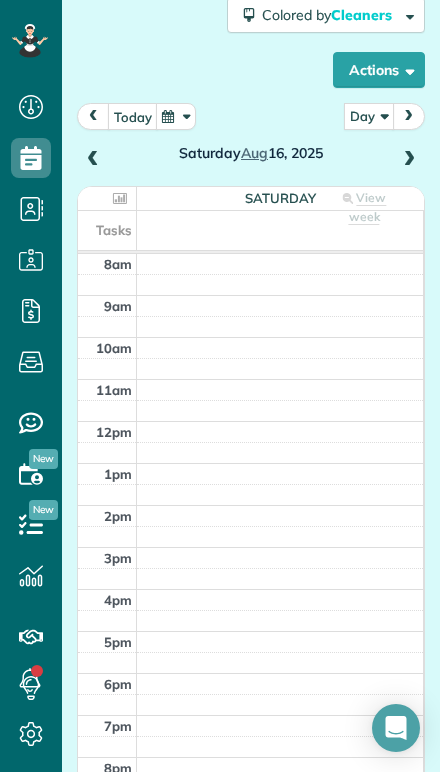 click at bounding box center [409, 160] 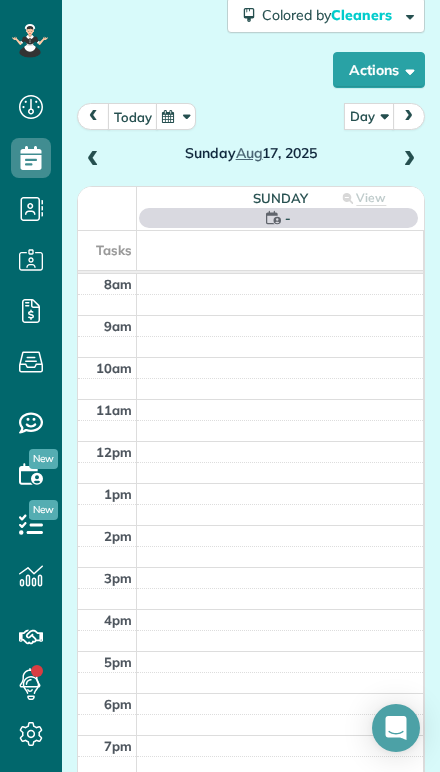 click at bounding box center (409, 160) 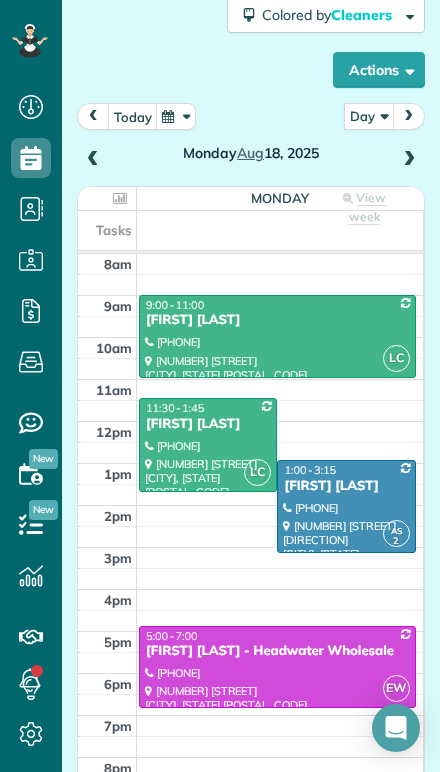click at bounding box center [409, 160] 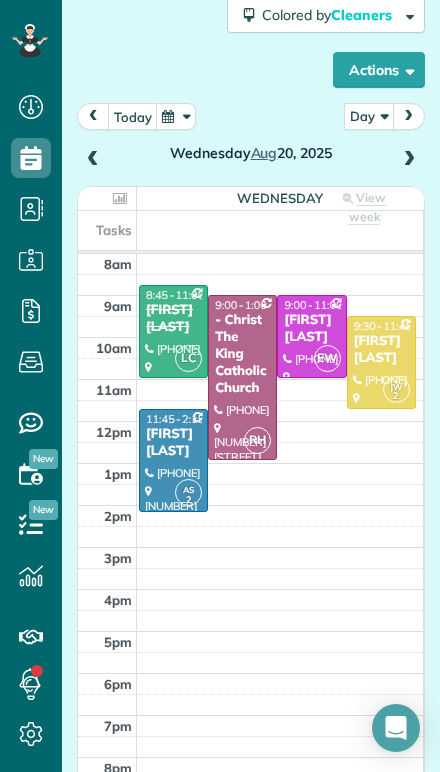click at bounding box center (409, 160) 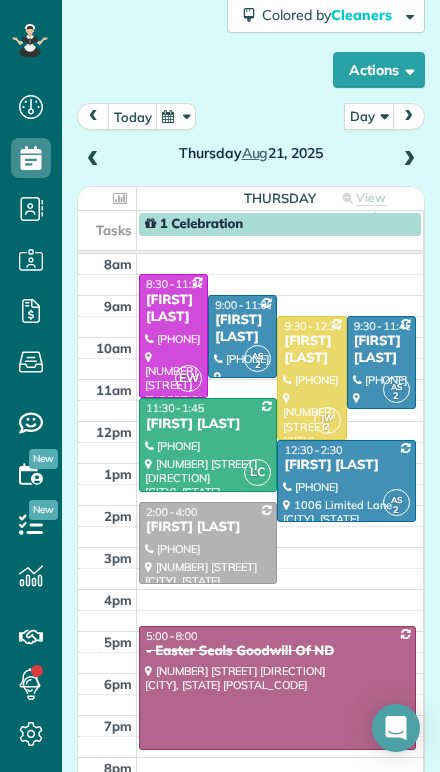 click at bounding box center [277, 688] 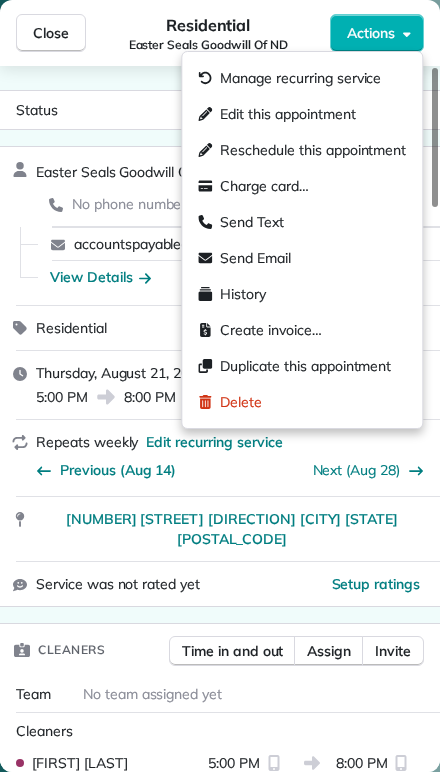 click on "Manage recurring service" at bounding box center (300, 78) 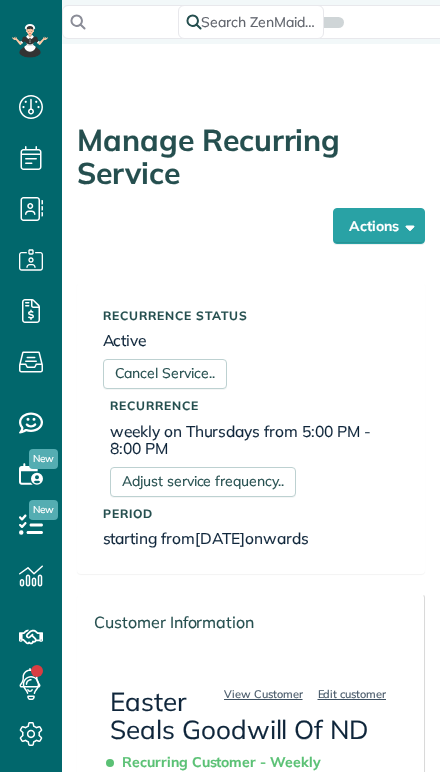 scroll, scrollTop: 0, scrollLeft: 0, axis: both 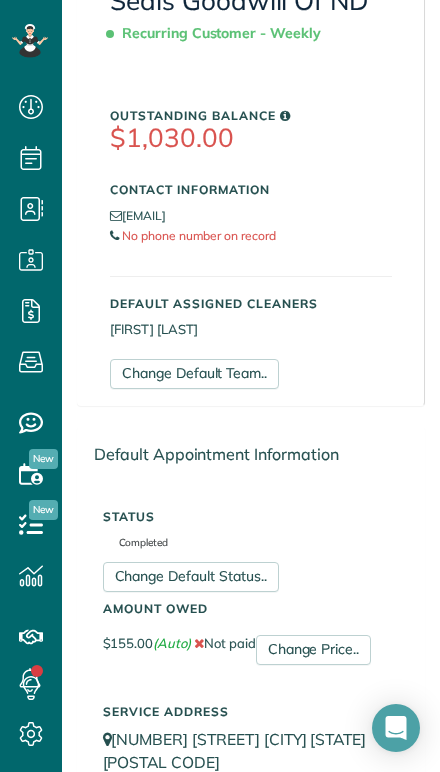 click on "Change Default Status.." at bounding box center [191, 577] 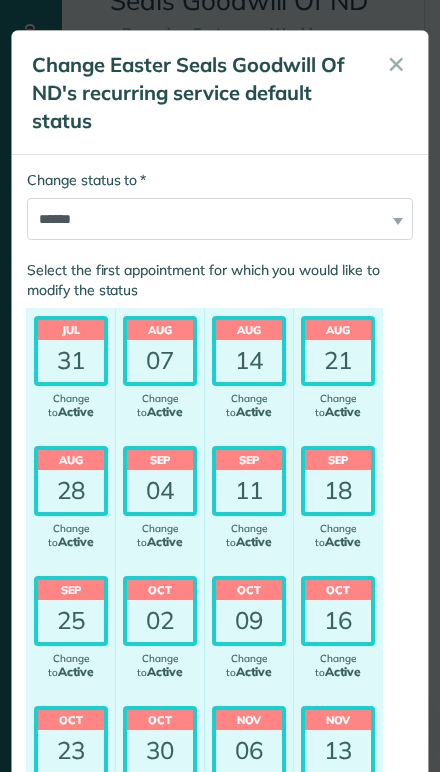 click on "07" at bounding box center [160, 361] 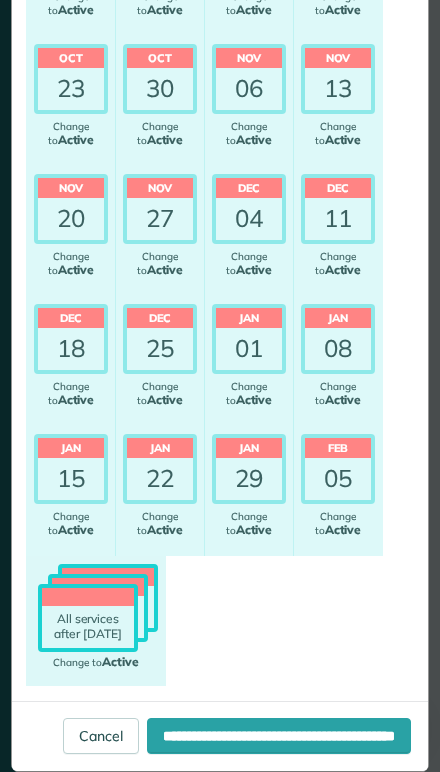 scroll, scrollTop: 698, scrollLeft: 0, axis: vertical 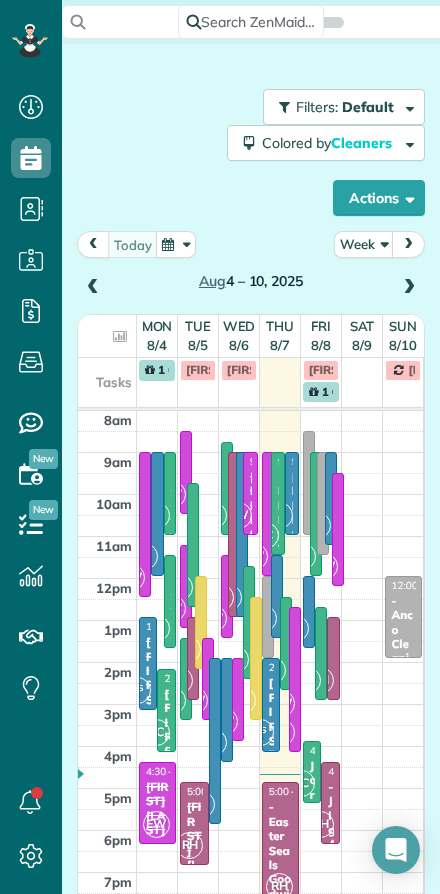 click on "[MONTH] [DAY] – [YEAR]" at bounding box center [251, 266] 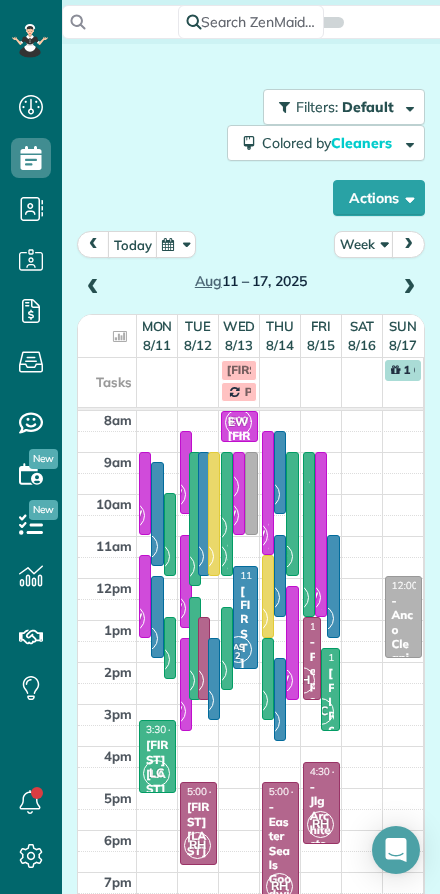 click on "Week" at bounding box center [364, 244] 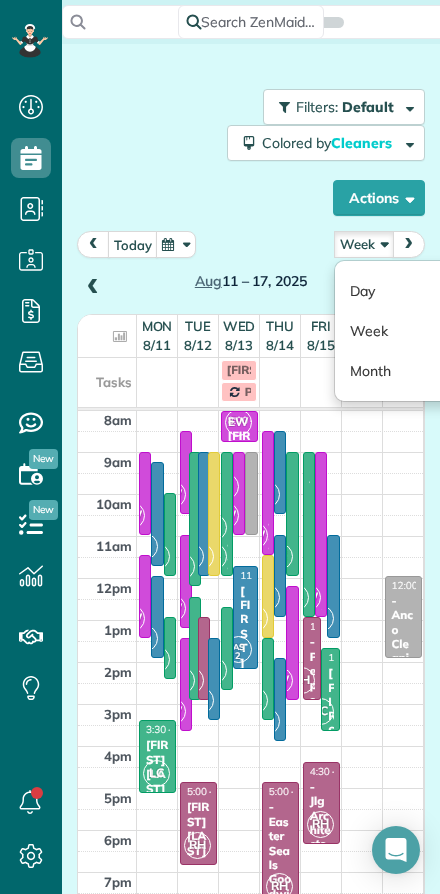 click on "Day" at bounding box center [414, 291] 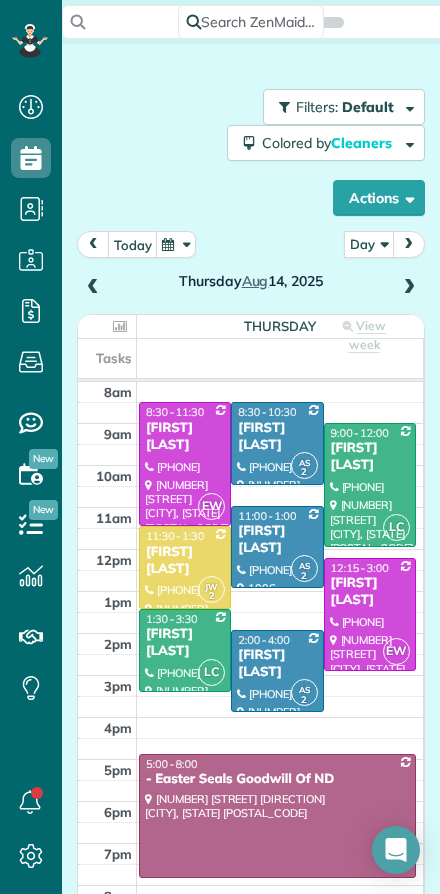 click at bounding box center [409, 288] 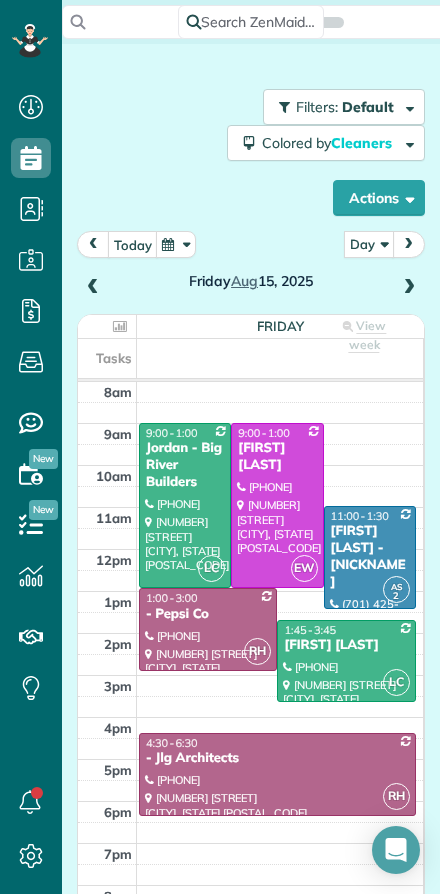 scroll, scrollTop: 0, scrollLeft: 0, axis: both 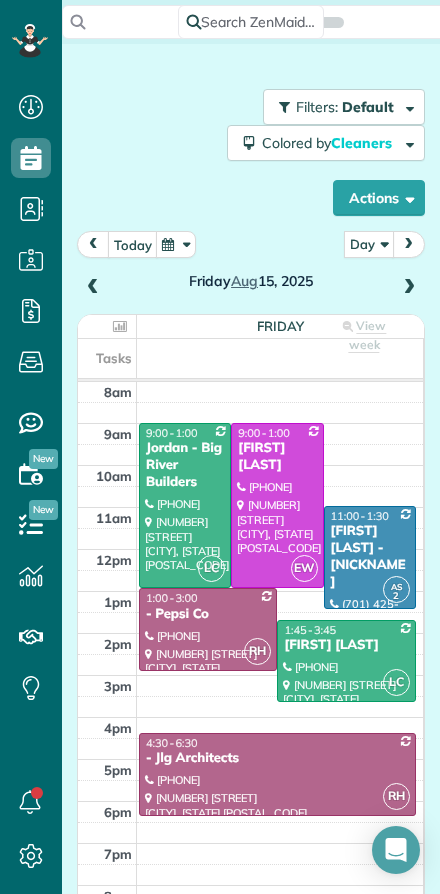 click at bounding box center (93, 288) 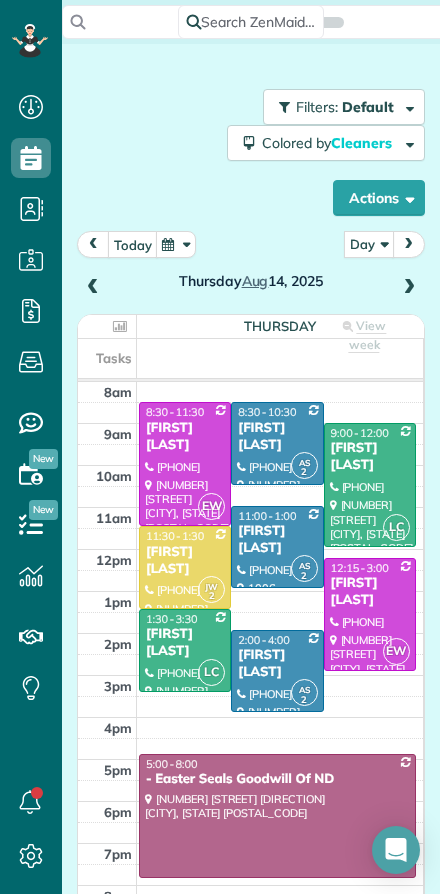 click at bounding box center (93, 288) 